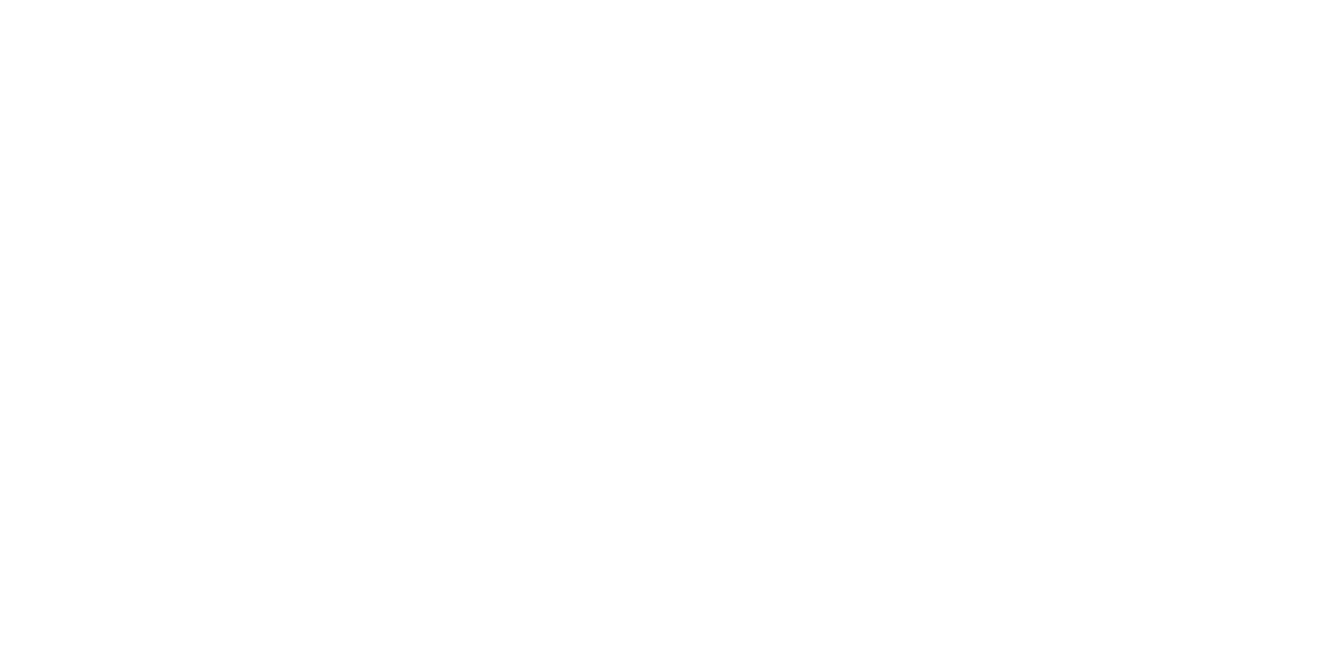 scroll, scrollTop: 0, scrollLeft: 0, axis: both 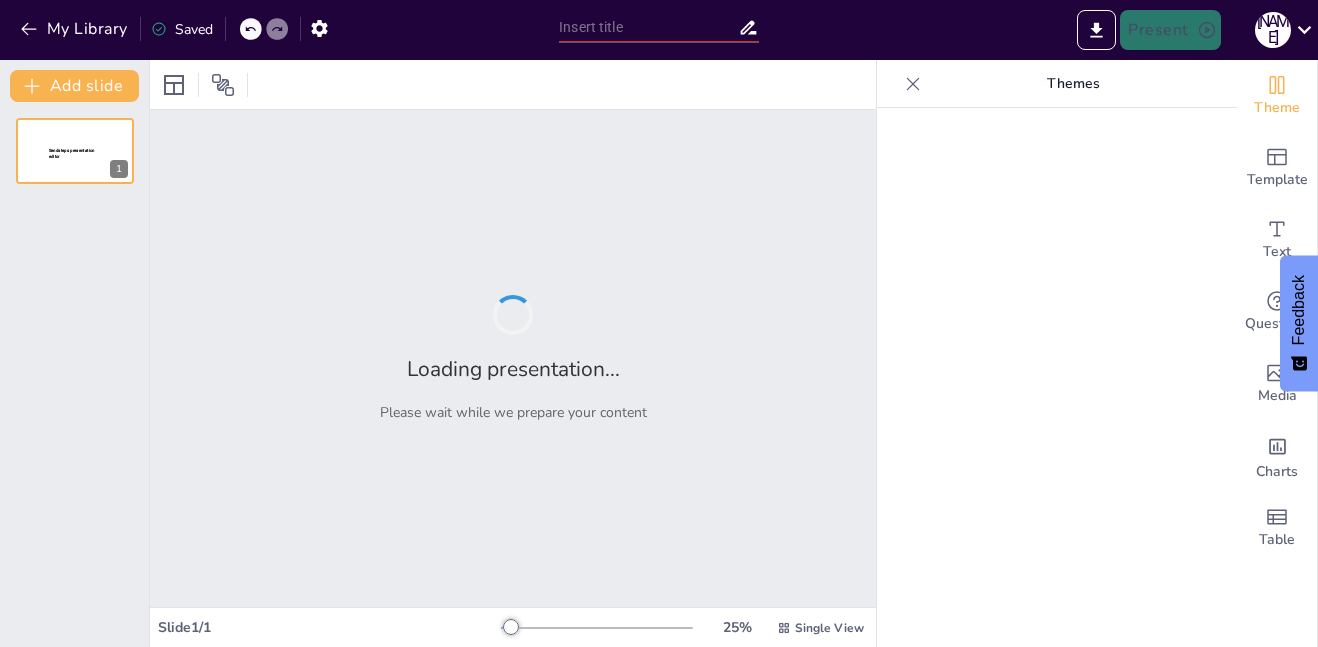 type on "Conocimientos Condensados: Una Perspectiva Interdisciplinaria" 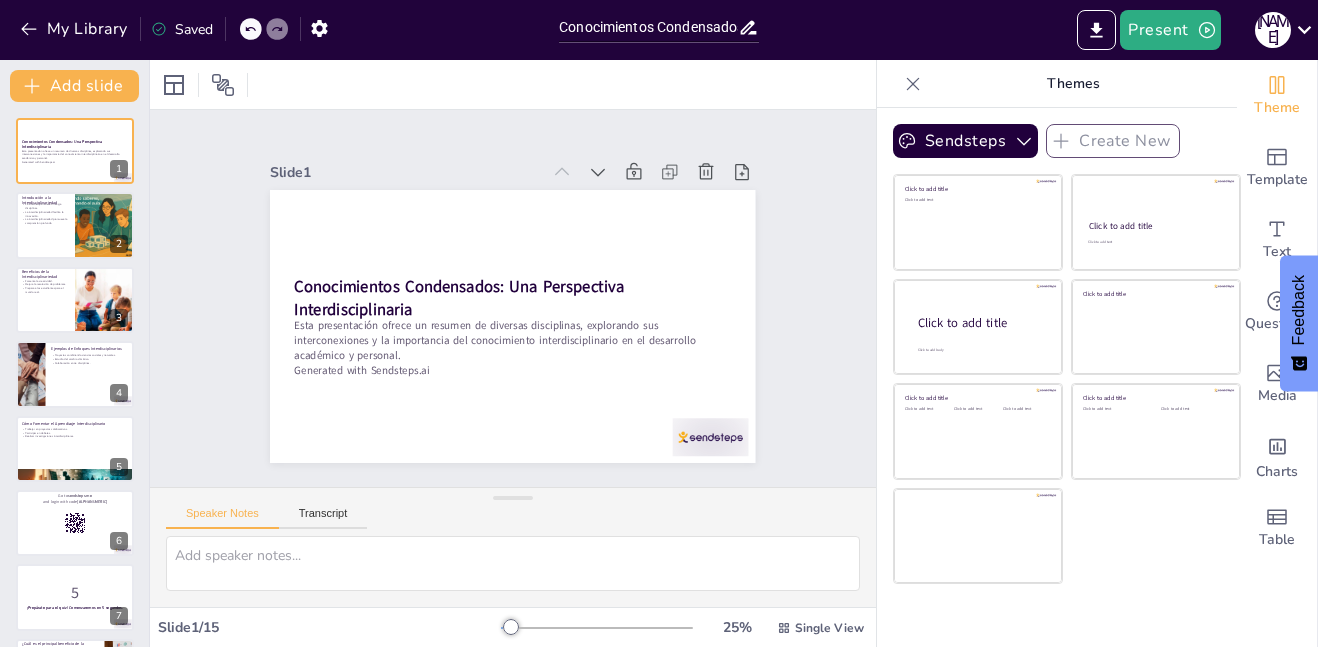 checkbox on "true" 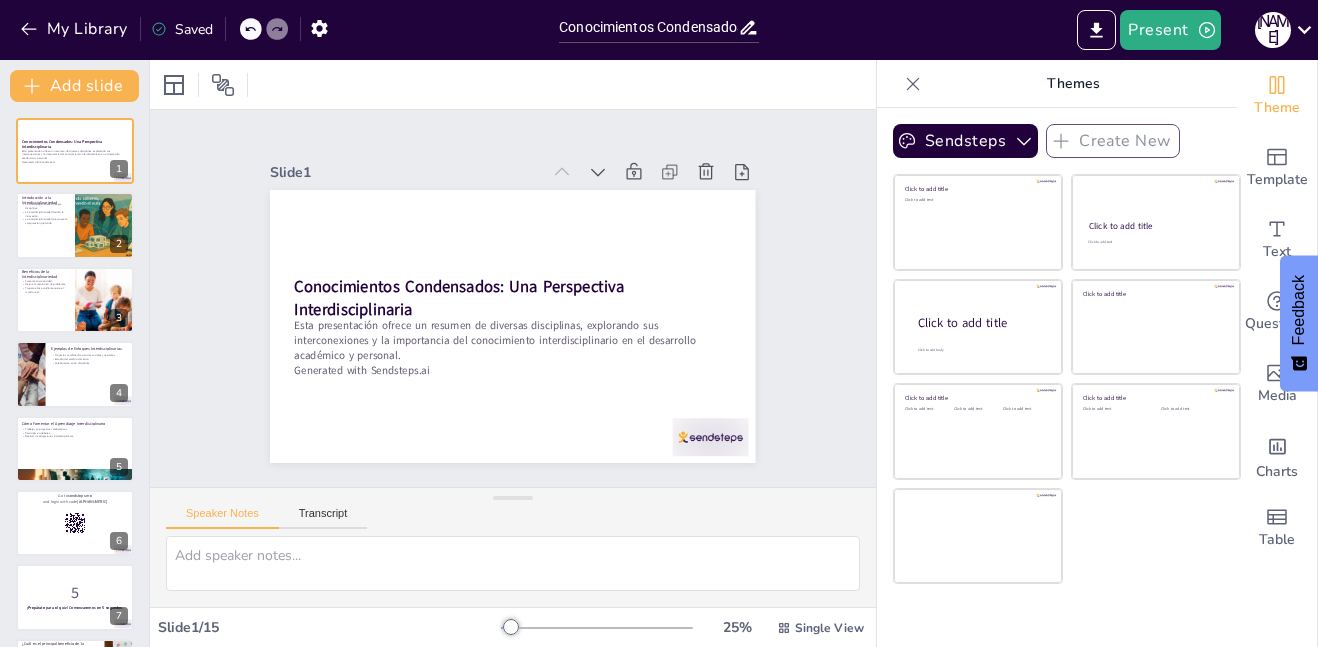 checkbox on "true" 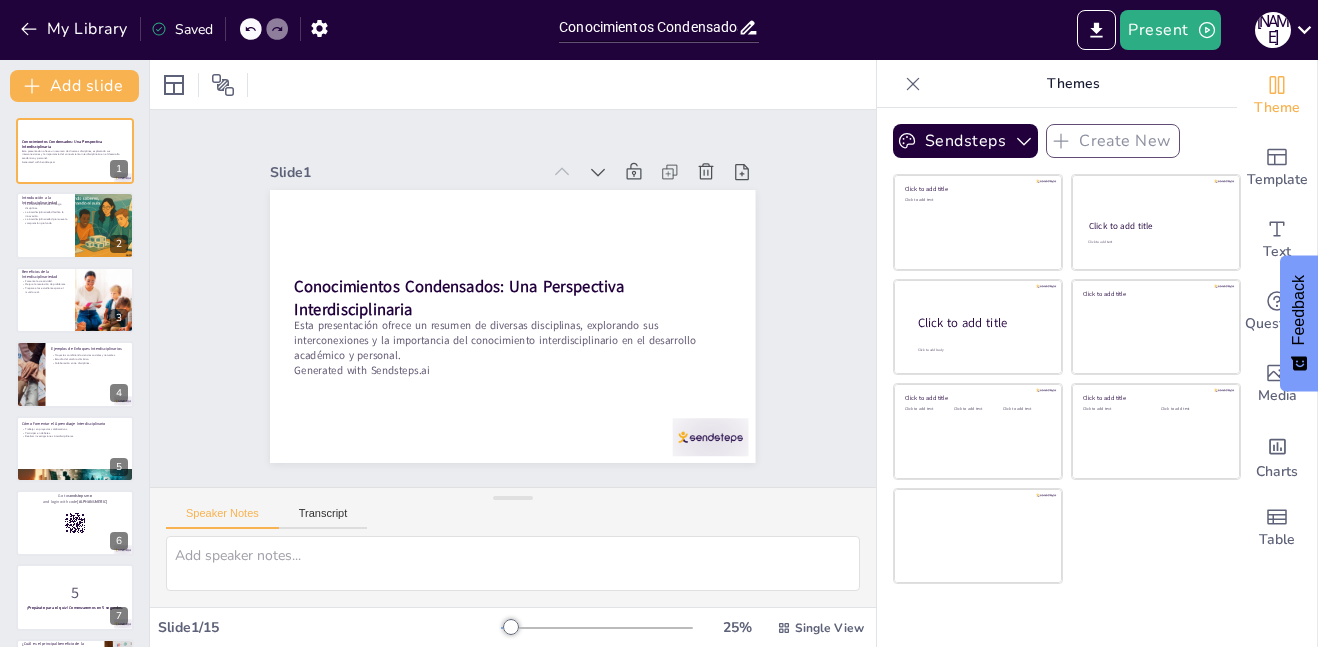 checkbox on "true" 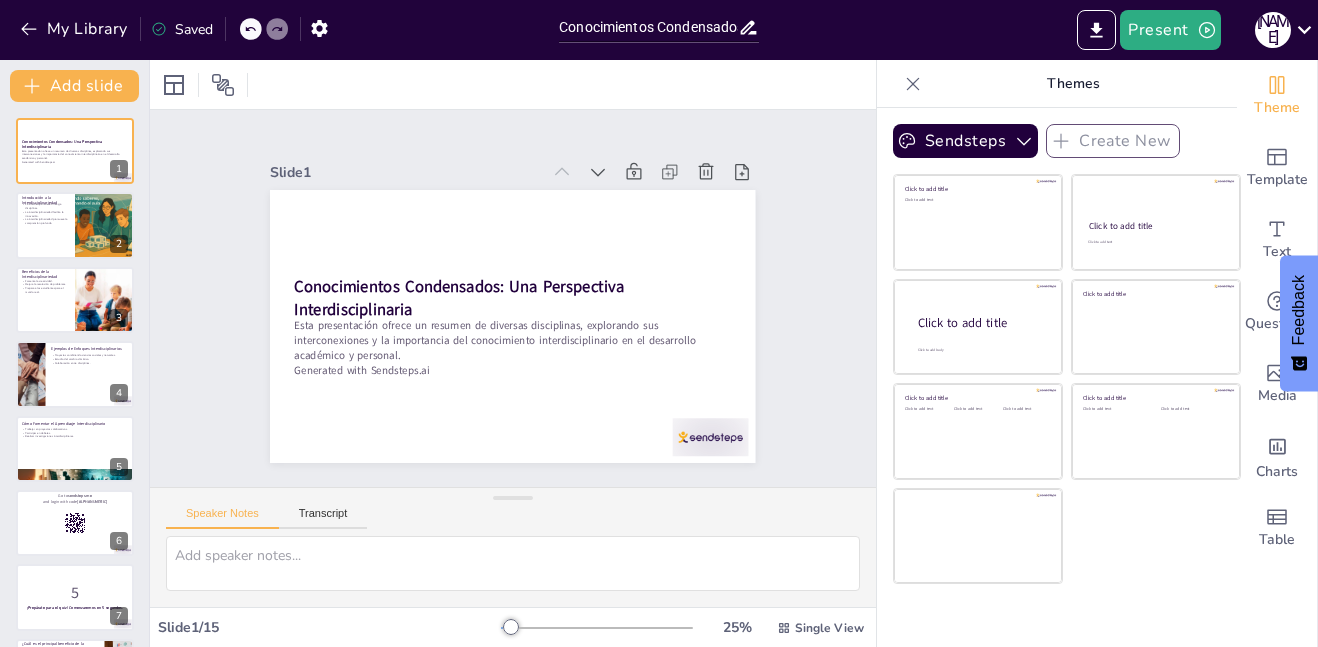 checkbox on "true" 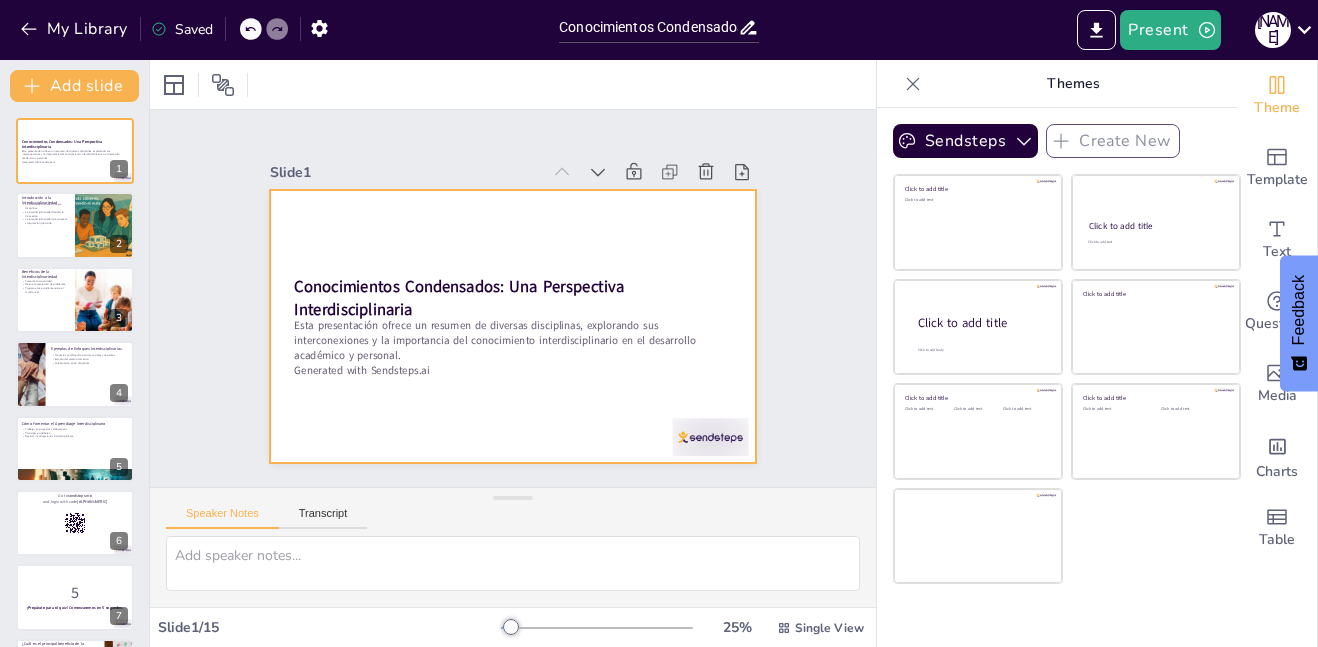 checkbox on "true" 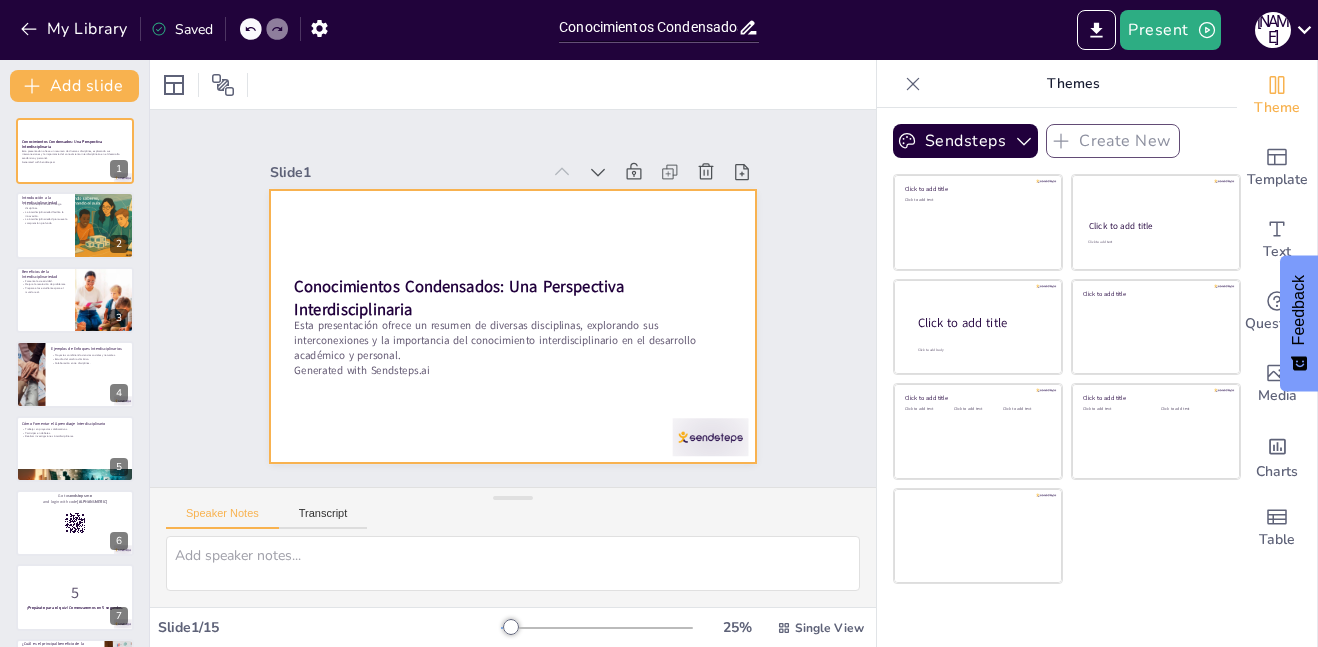 checkbox on "true" 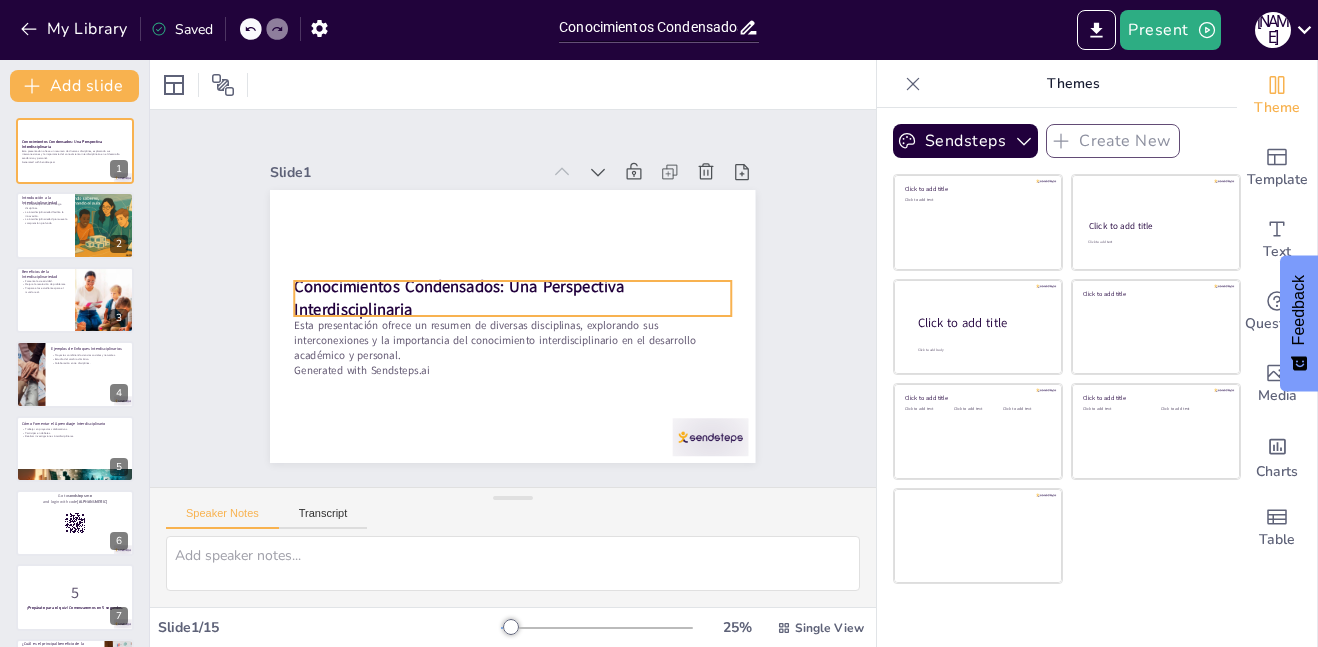 checkbox on "true" 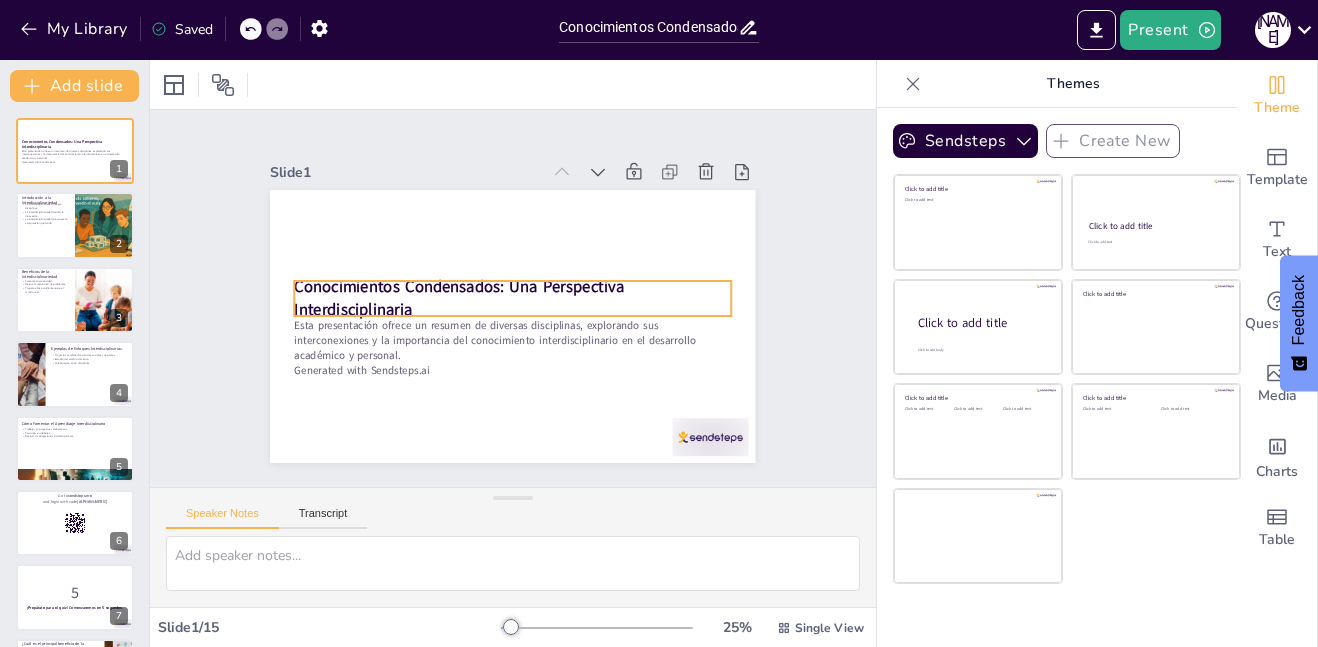 checkbox on "true" 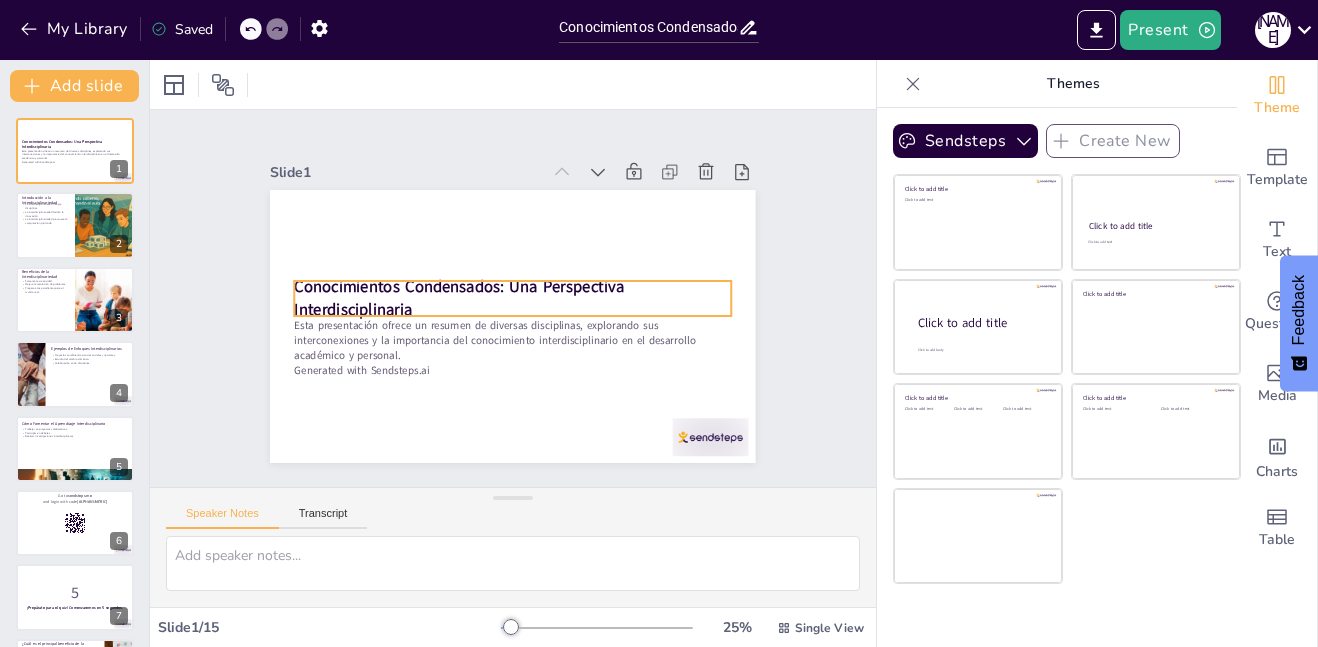 checkbox on "true" 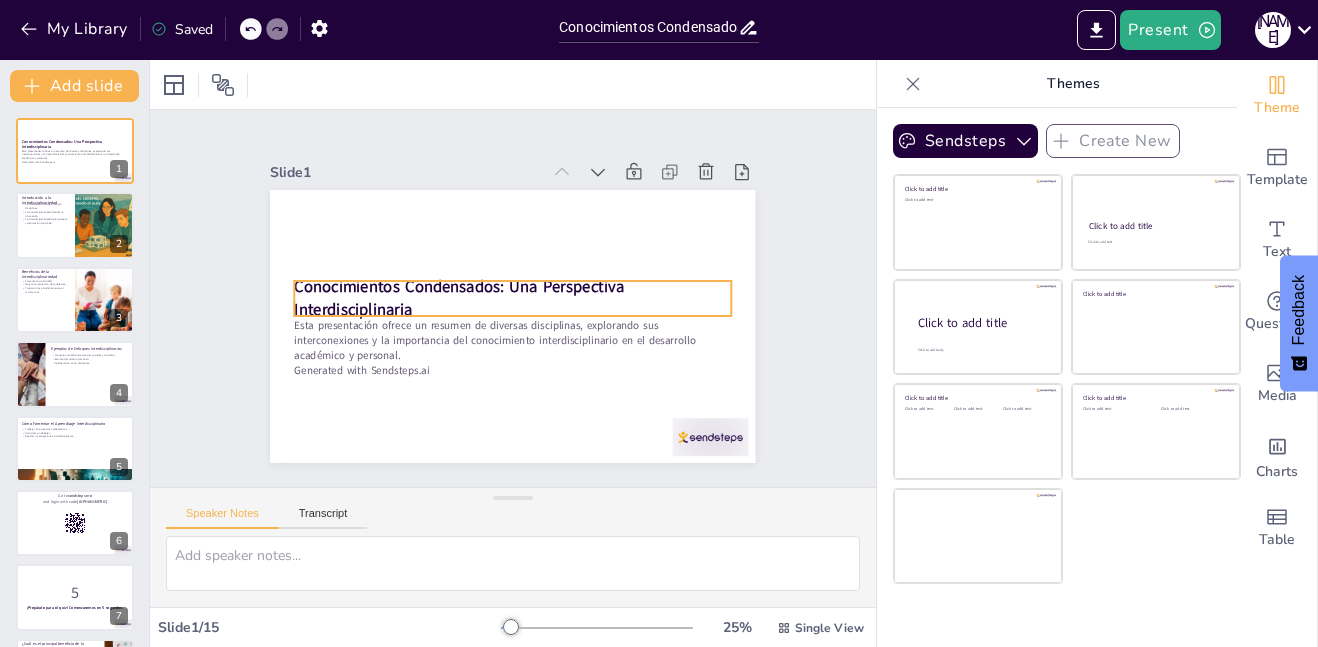 checkbox on "true" 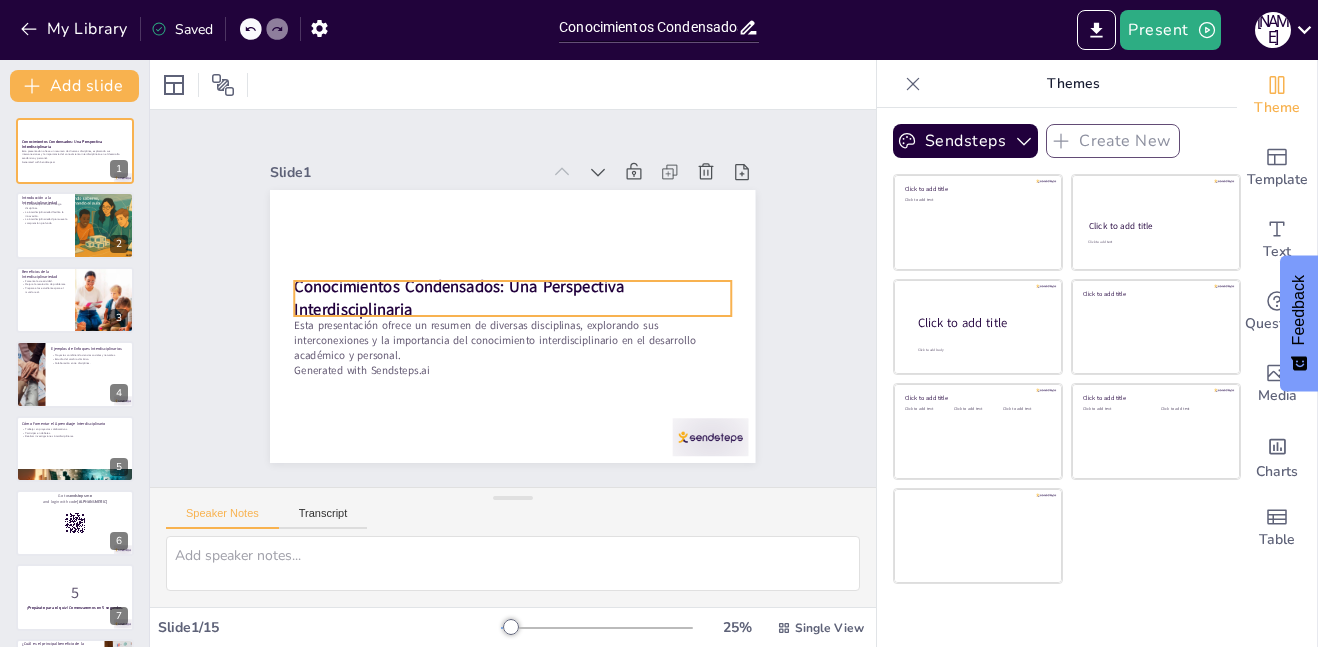 checkbox on "true" 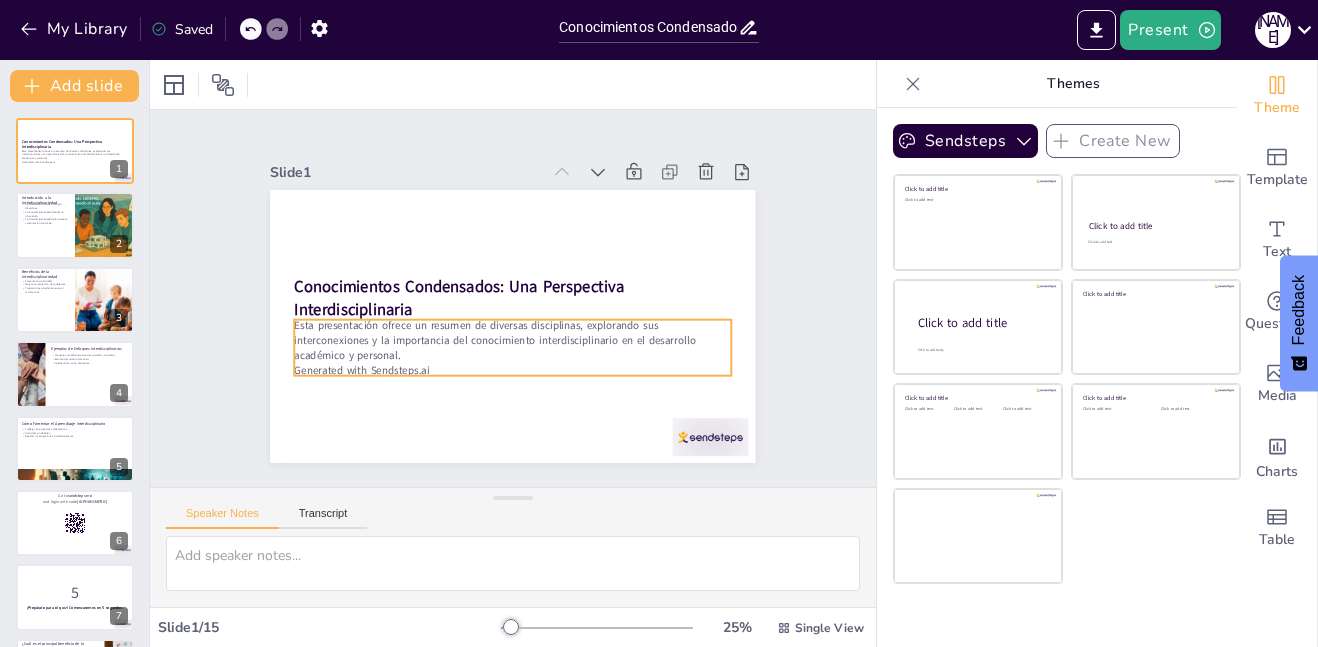 checkbox on "true" 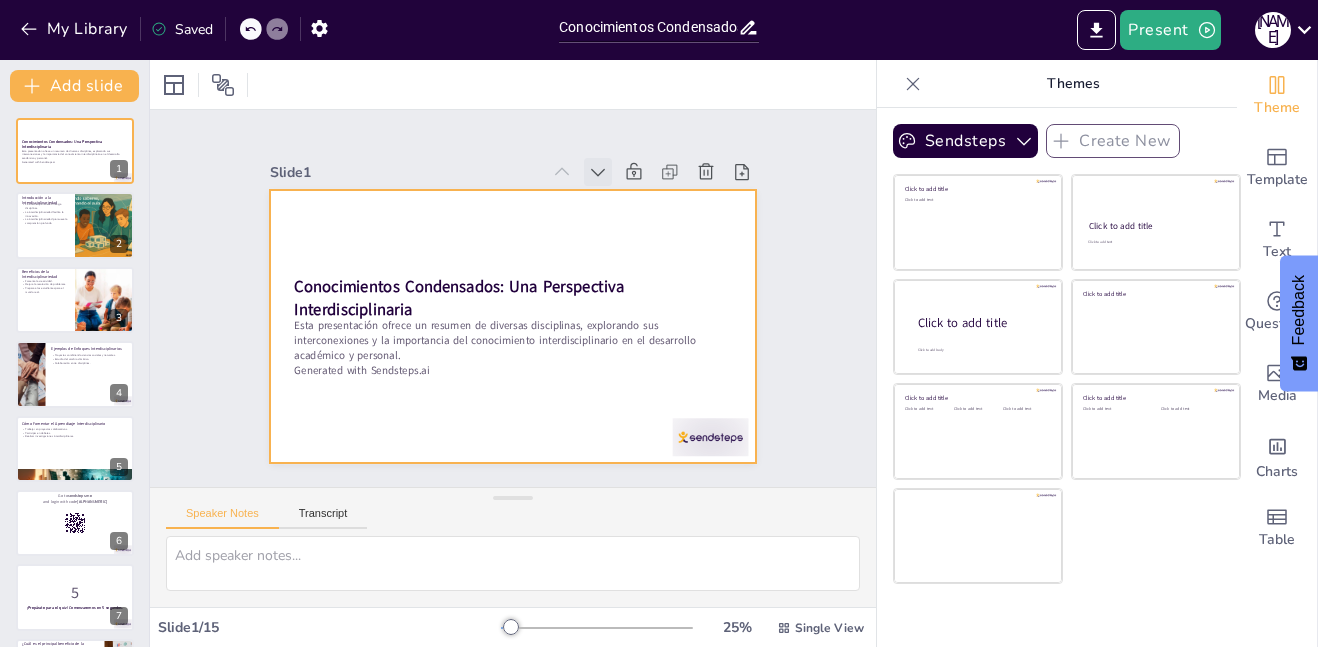 checkbox on "true" 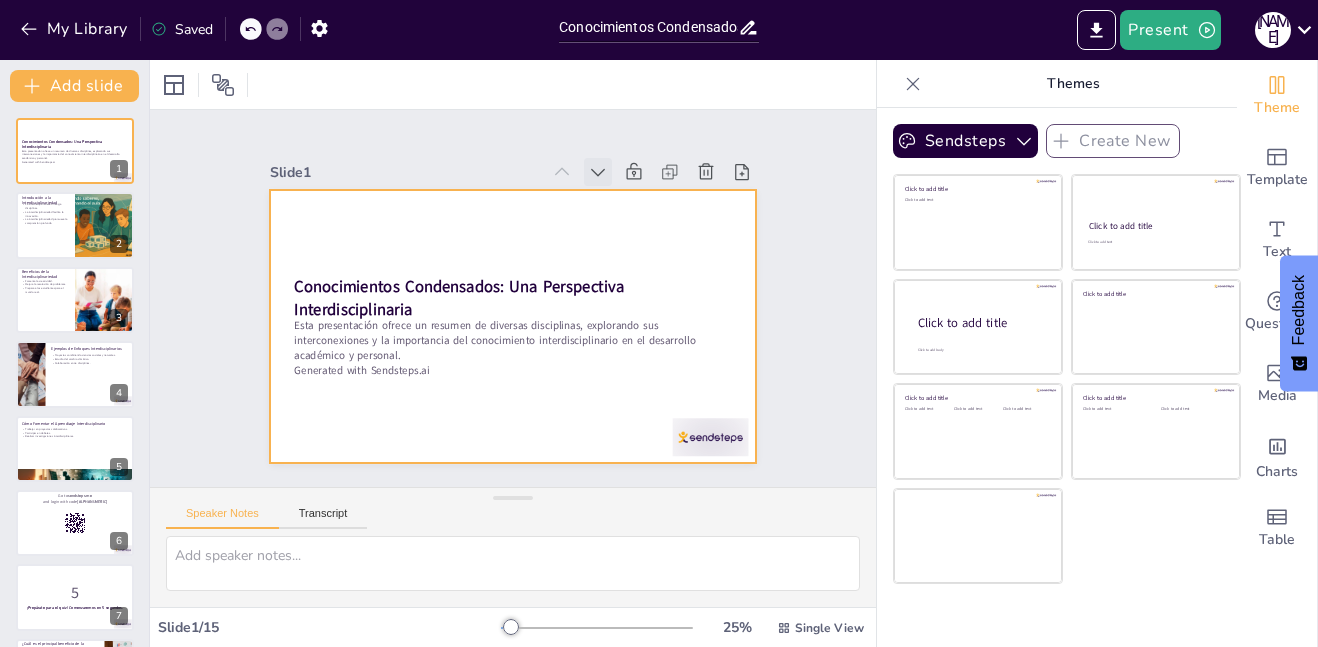 checkbox on "true" 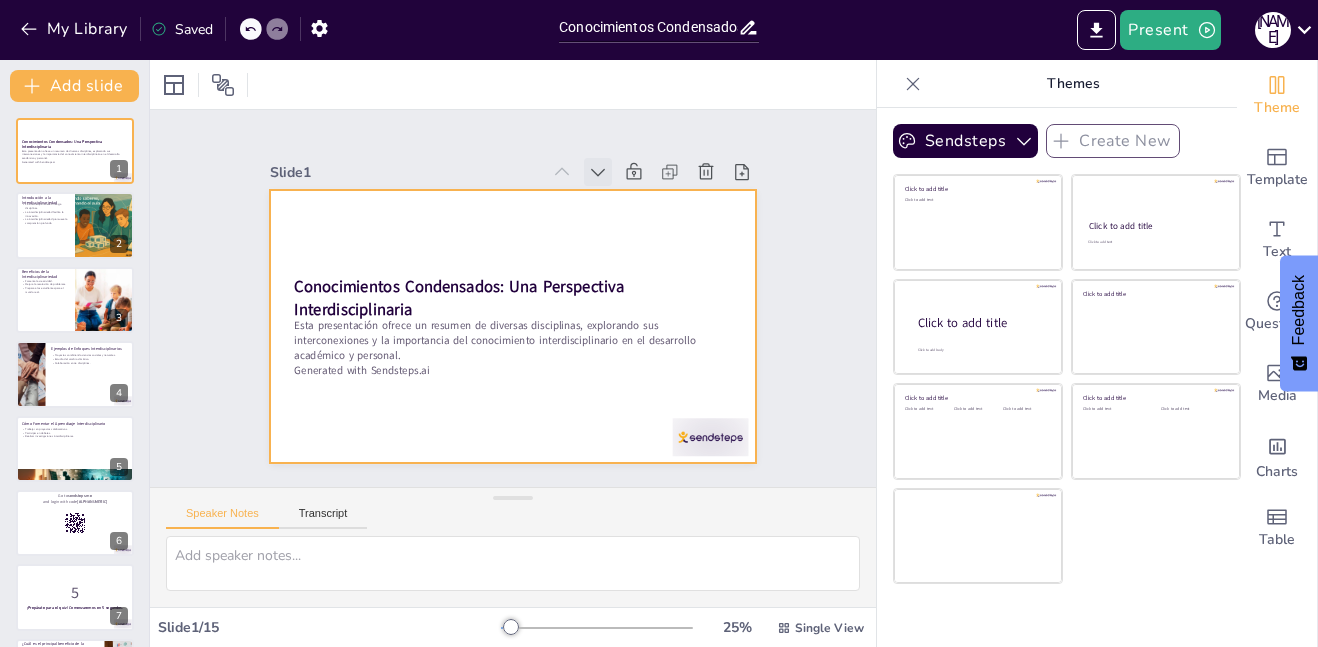 checkbox on "true" 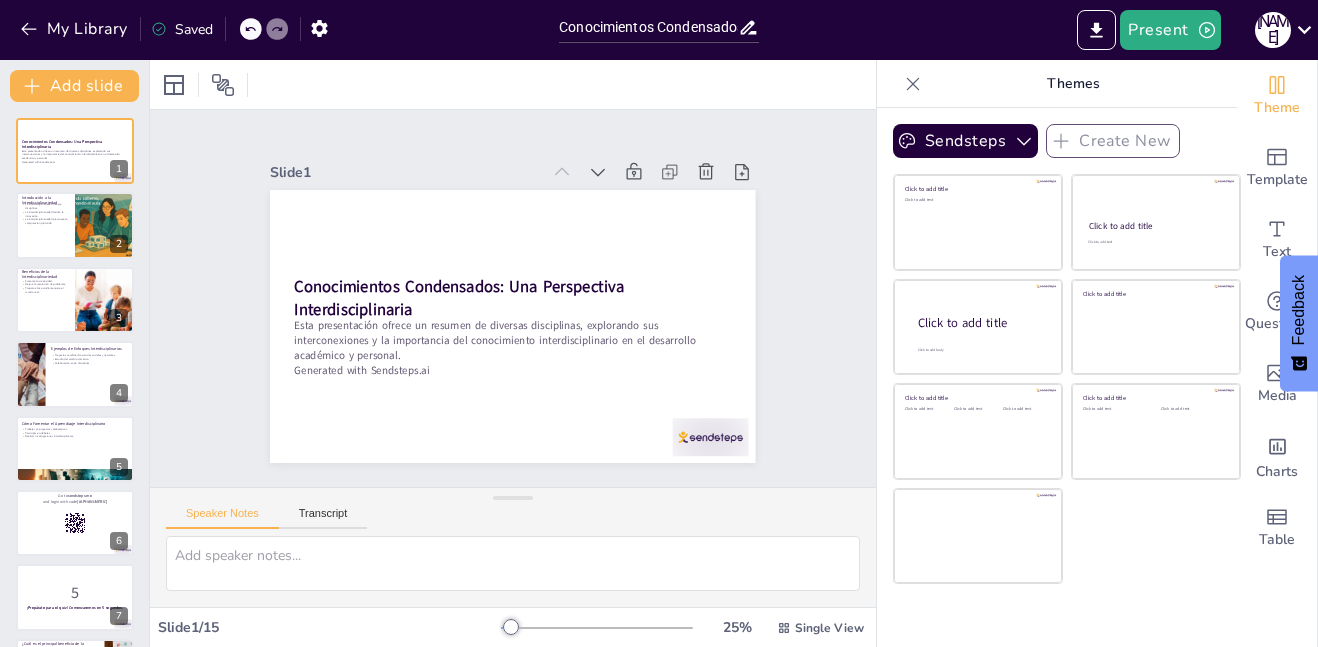 checkbox on "true" 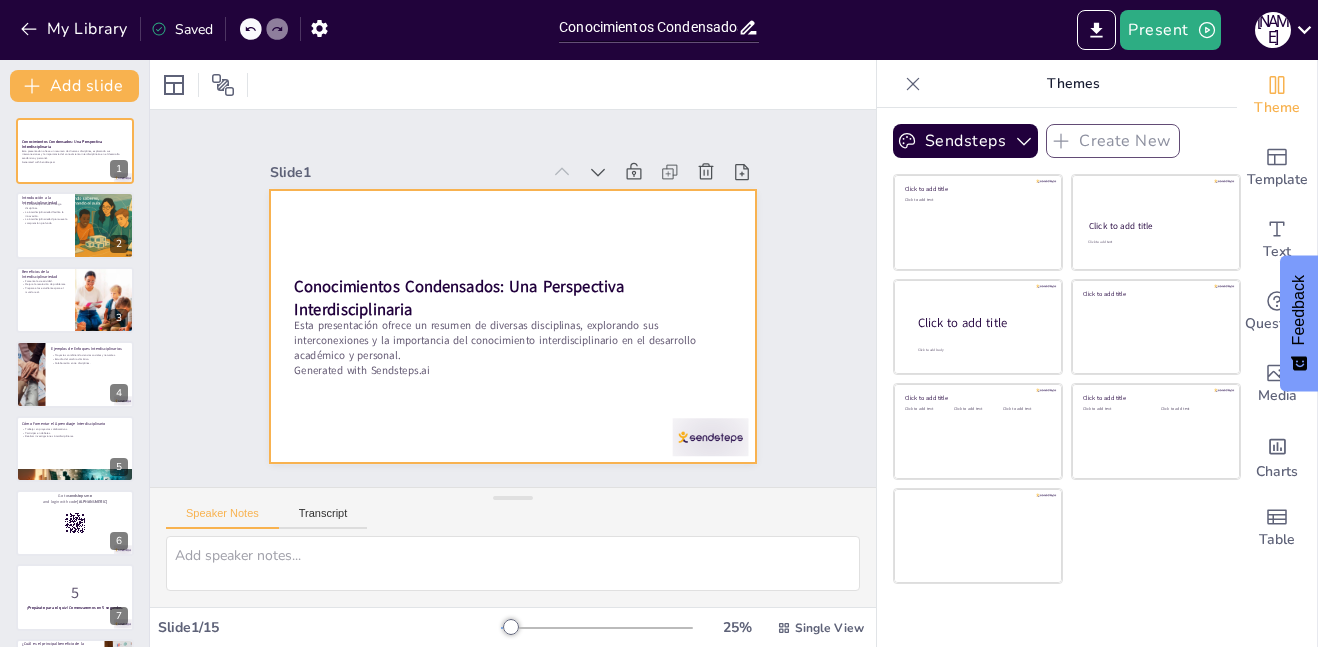 checkbox on "true" 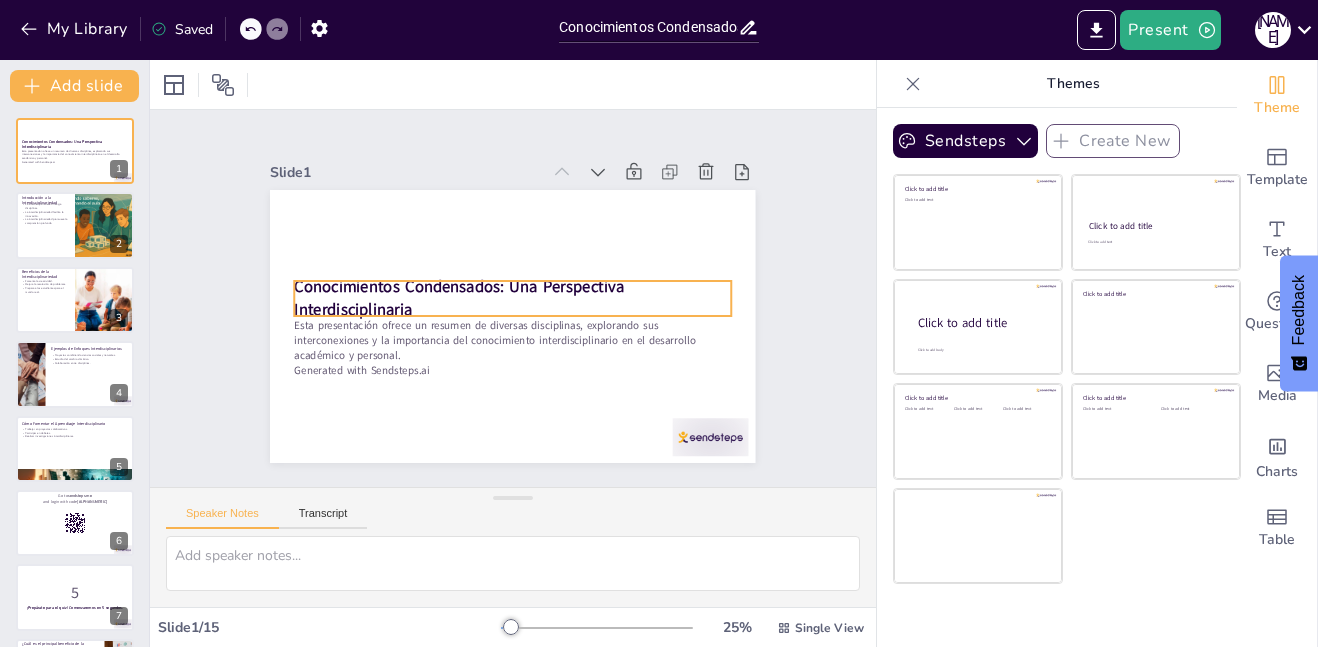 checkbox on "true" 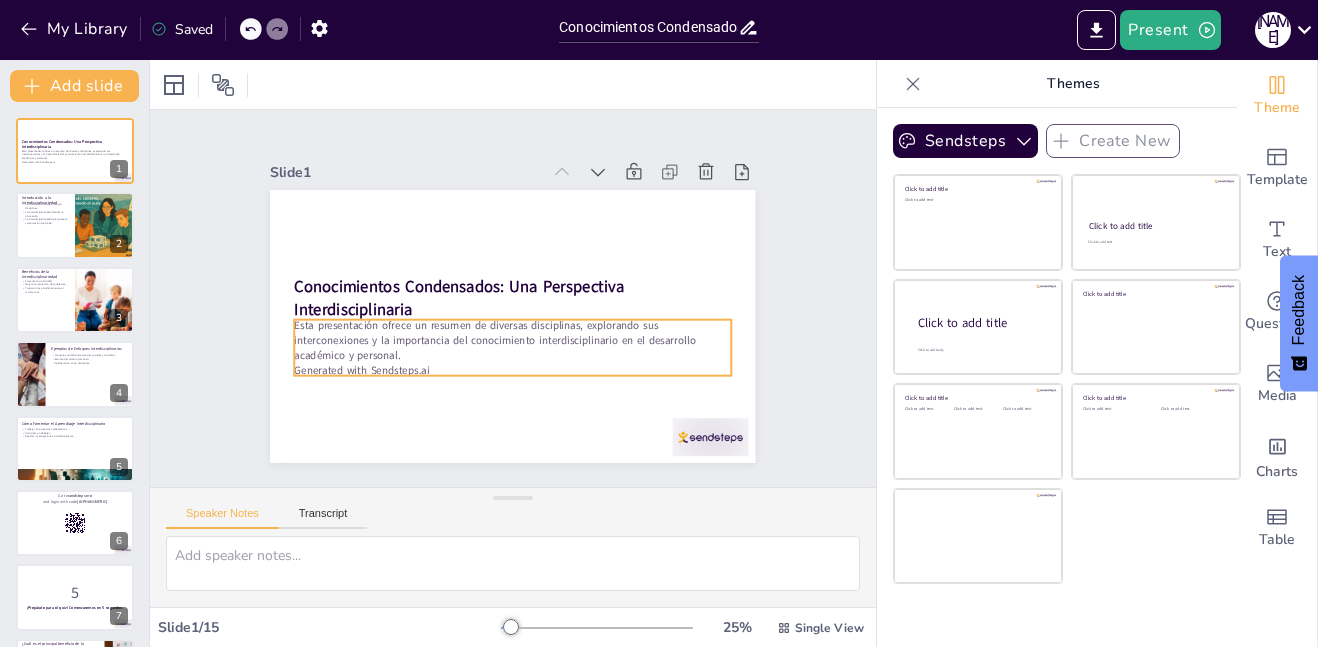 checkbox on "true" 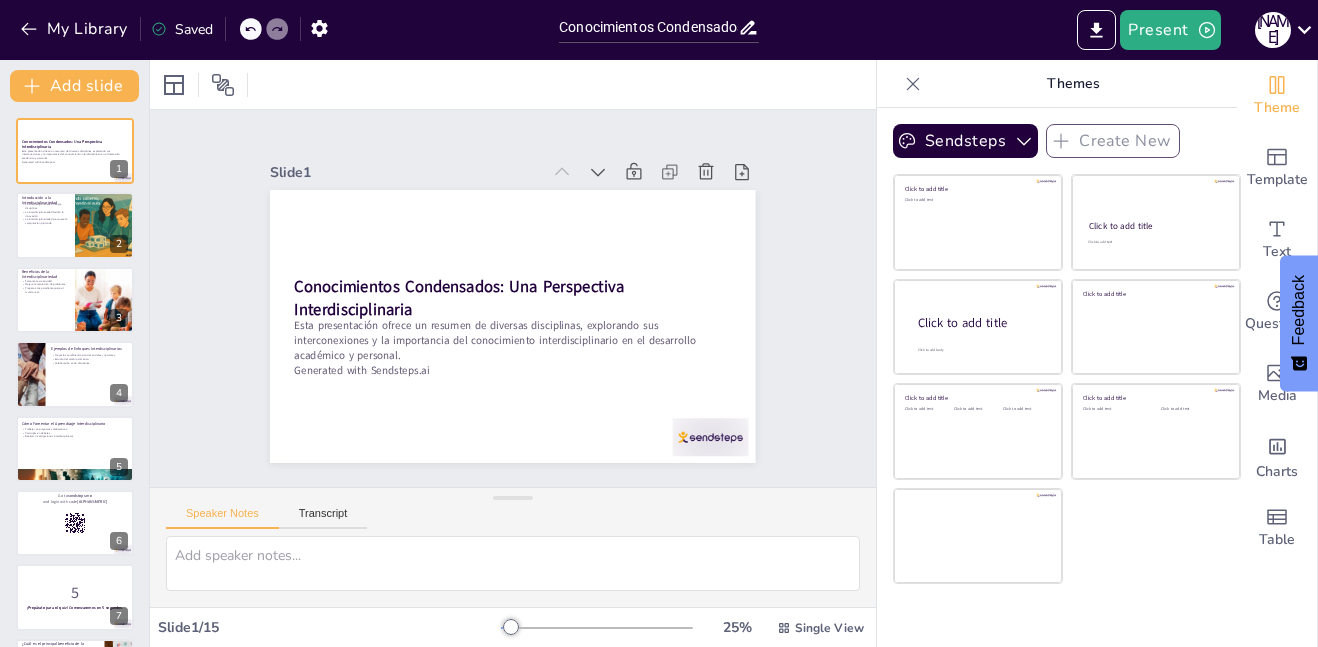 checkbox on "true" 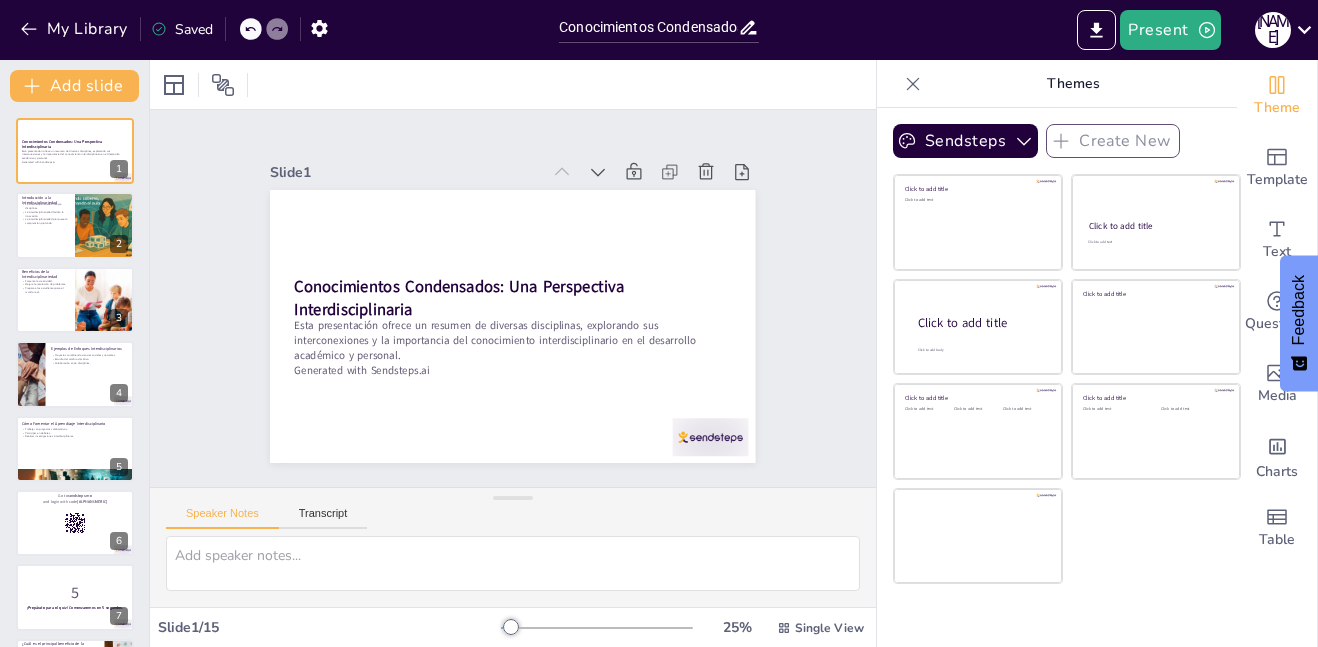 checkbox on "true" 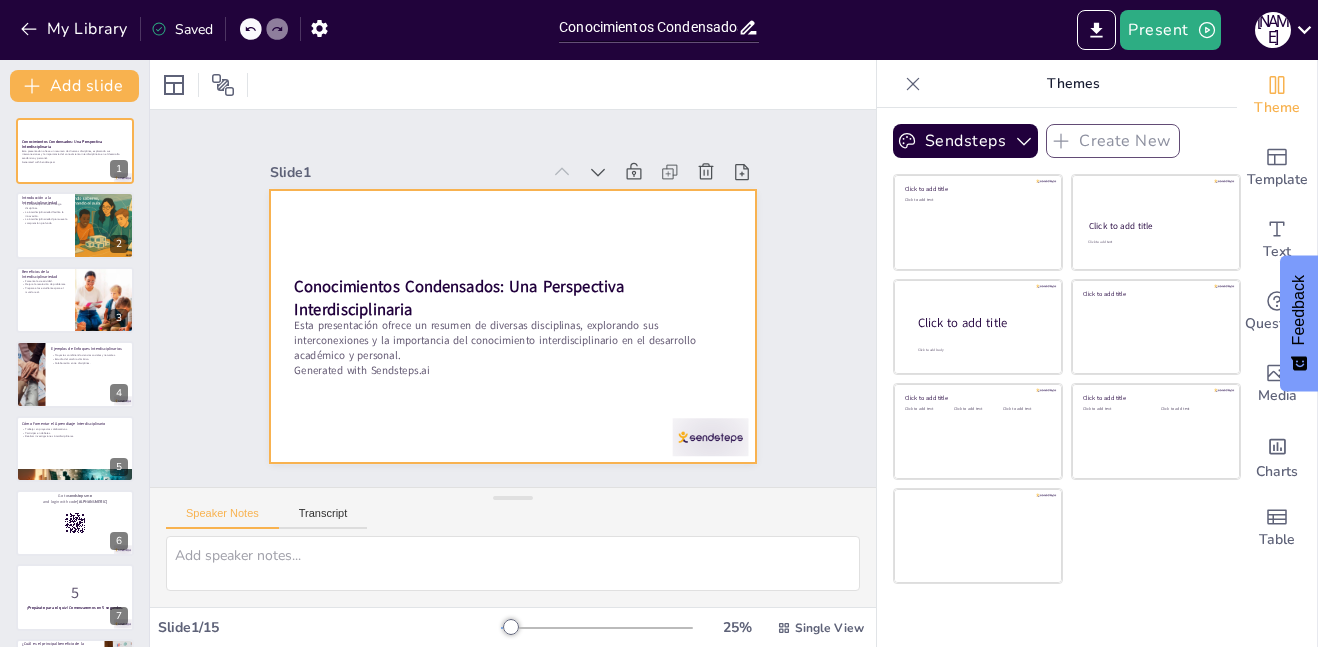 checkbox on "true" 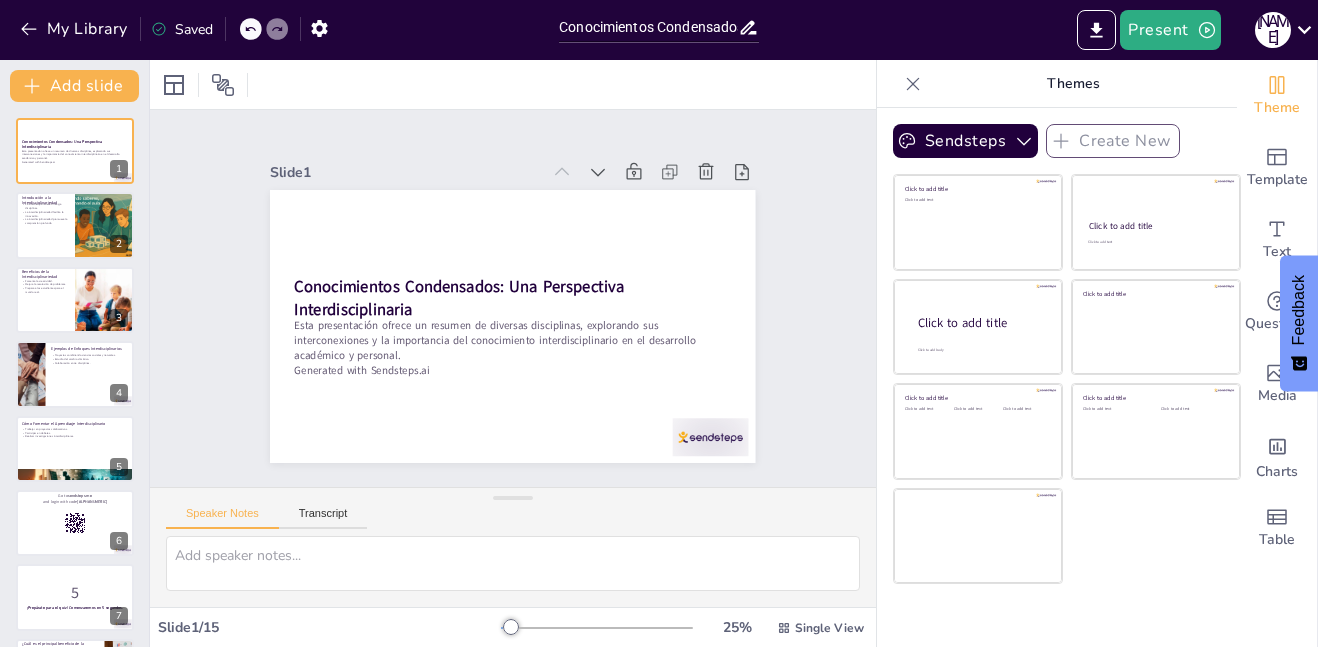 checkbox on "true" 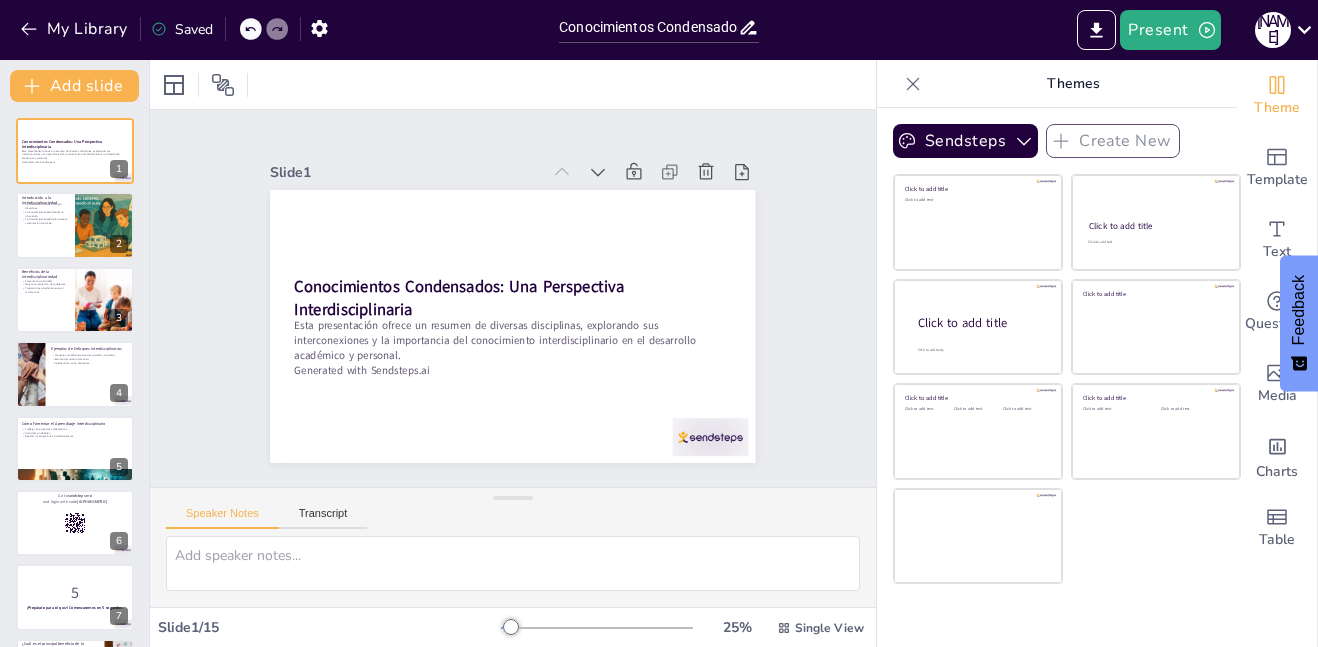 checkbox on "true" 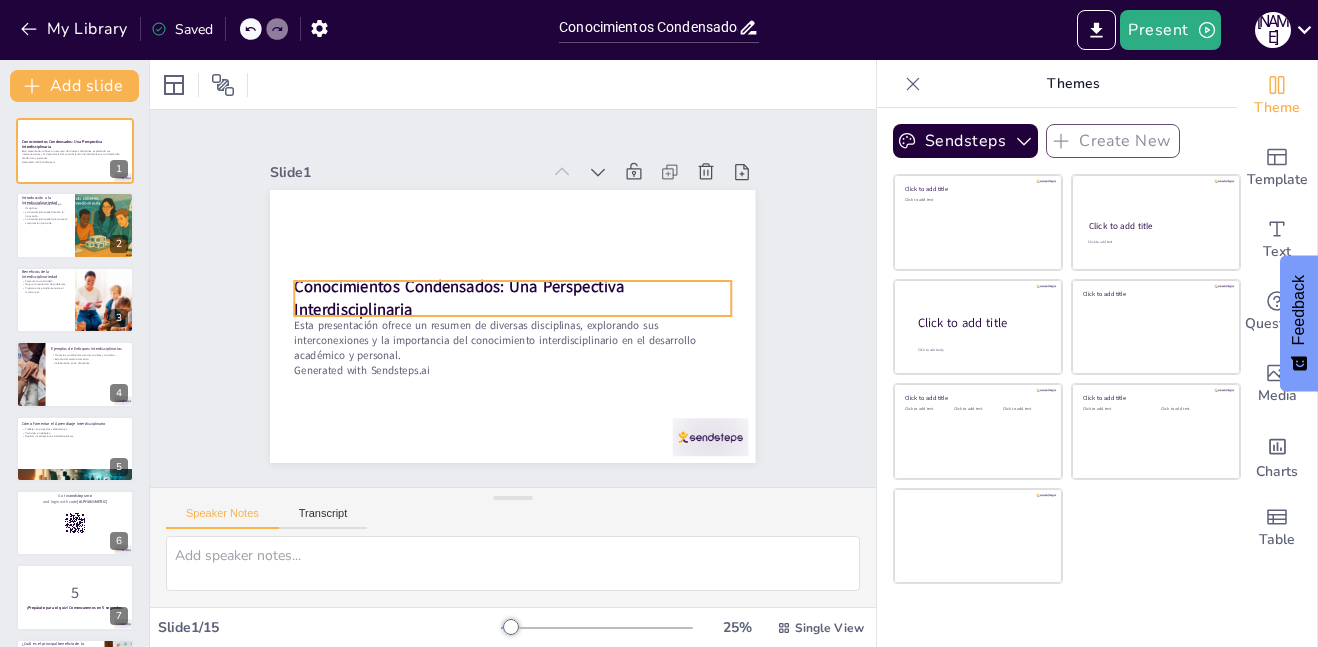 checkbox on "true" 